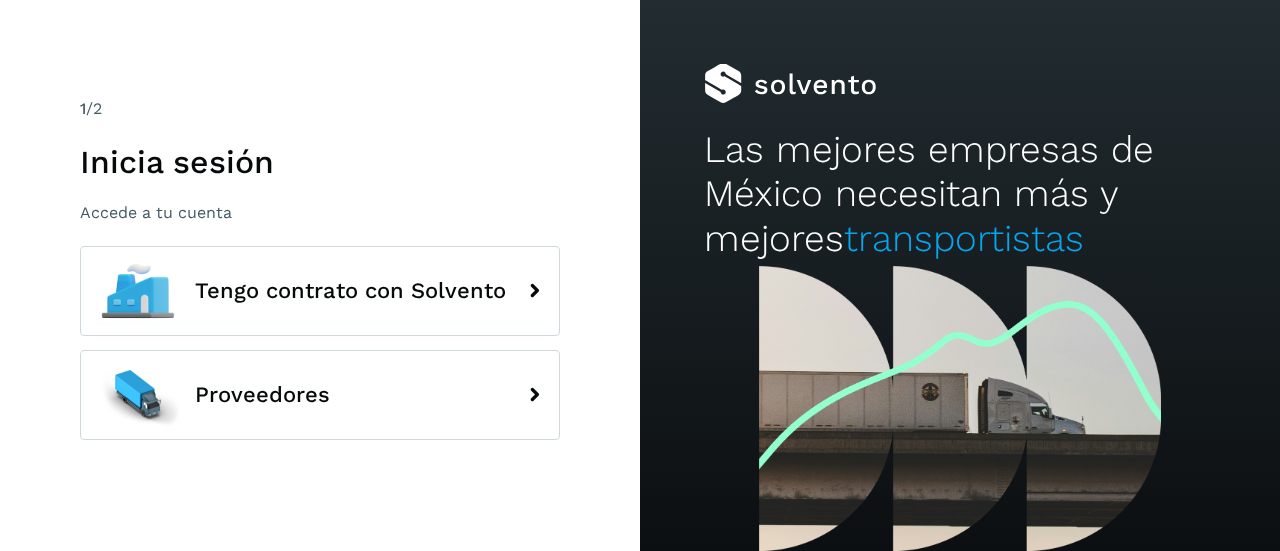 scroll, scrollTop: 0, scrollLeft: 0, axis: both 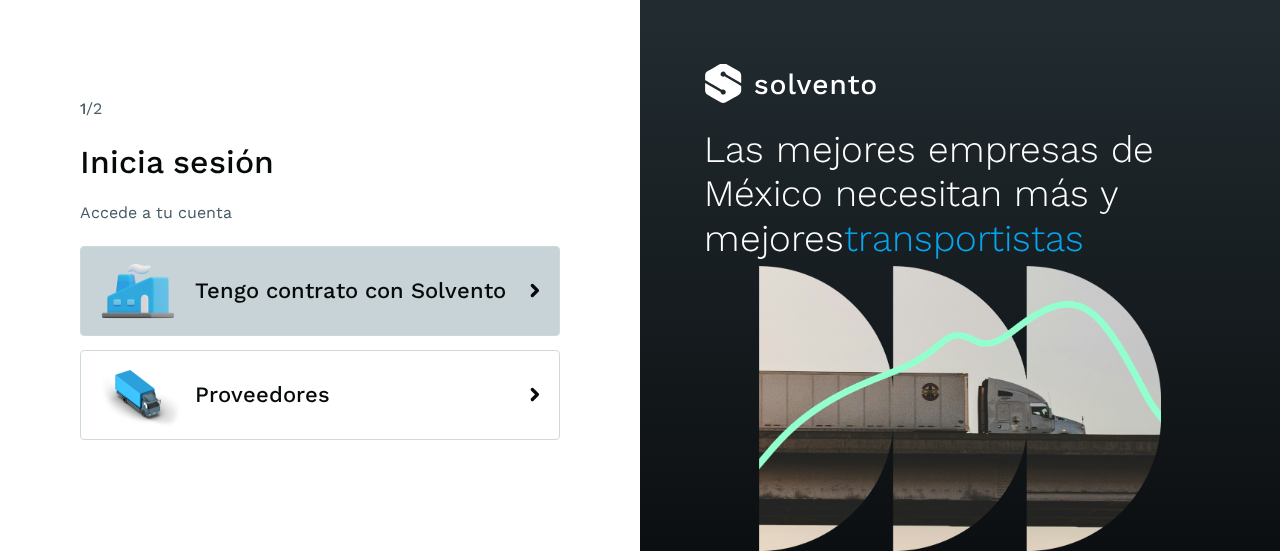 click on "Tengo contrato con Solvento" 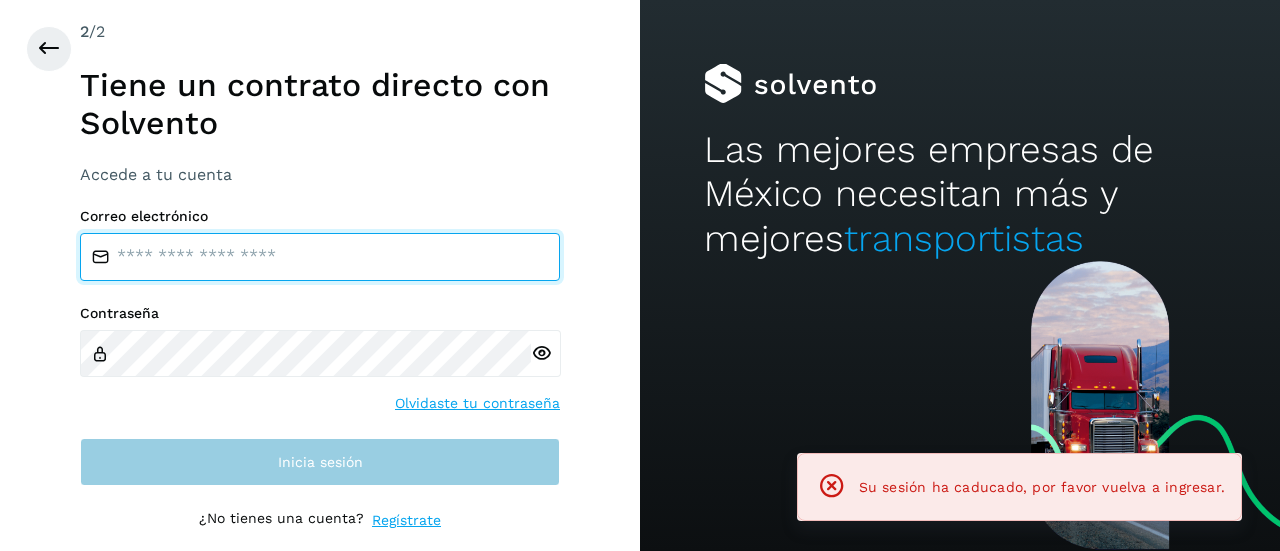 type on "**********" 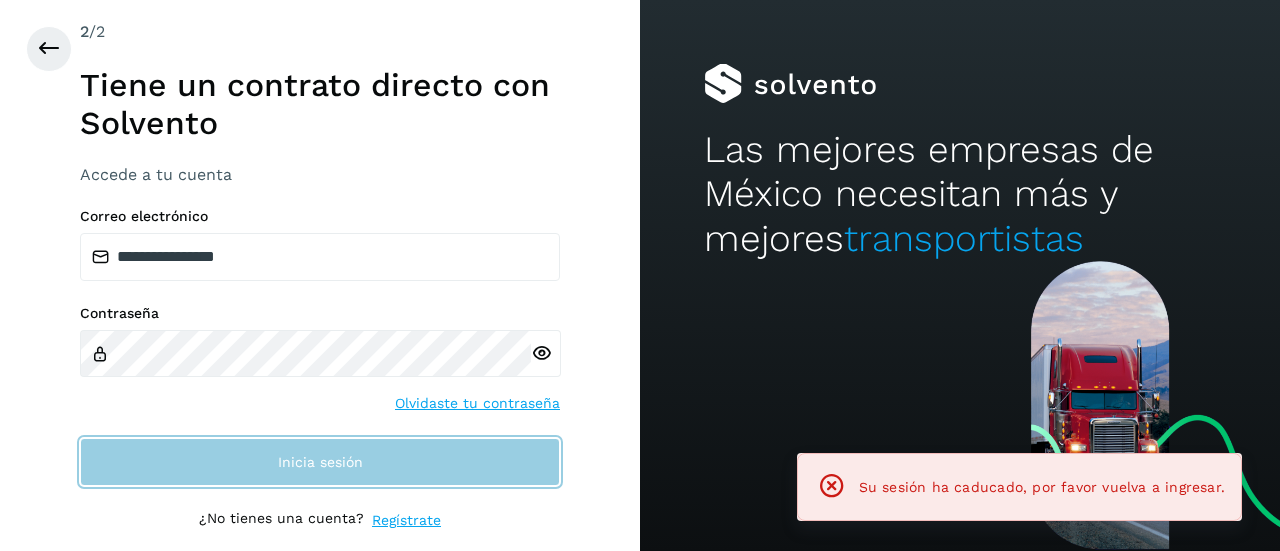 click on "Inicia sesión" 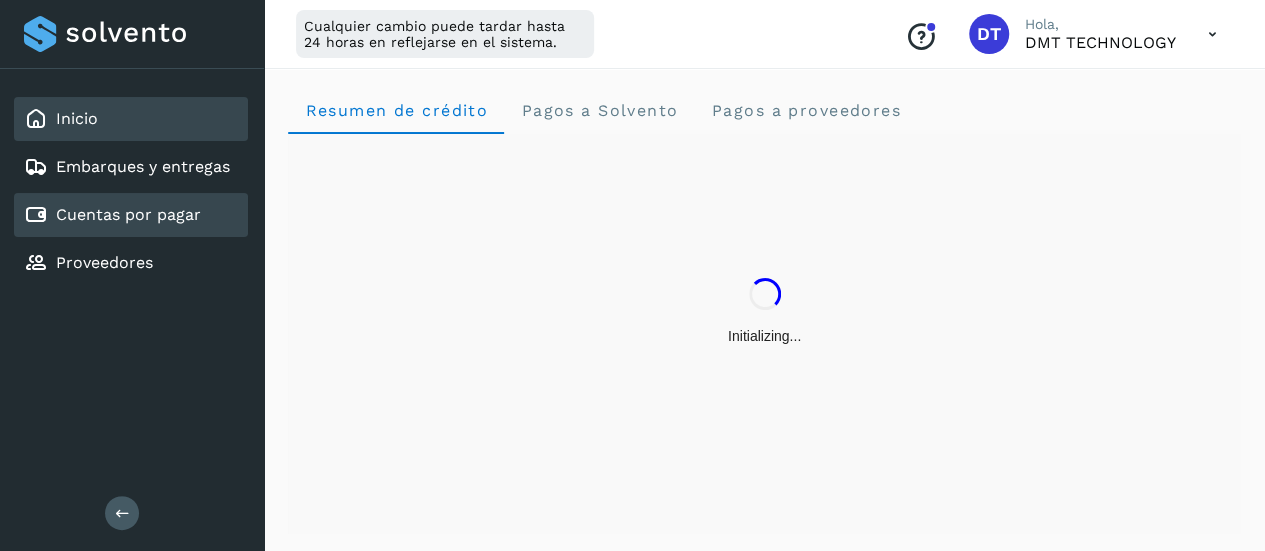 click on "Cuentas por pagar" at bounding box center (128, 214) 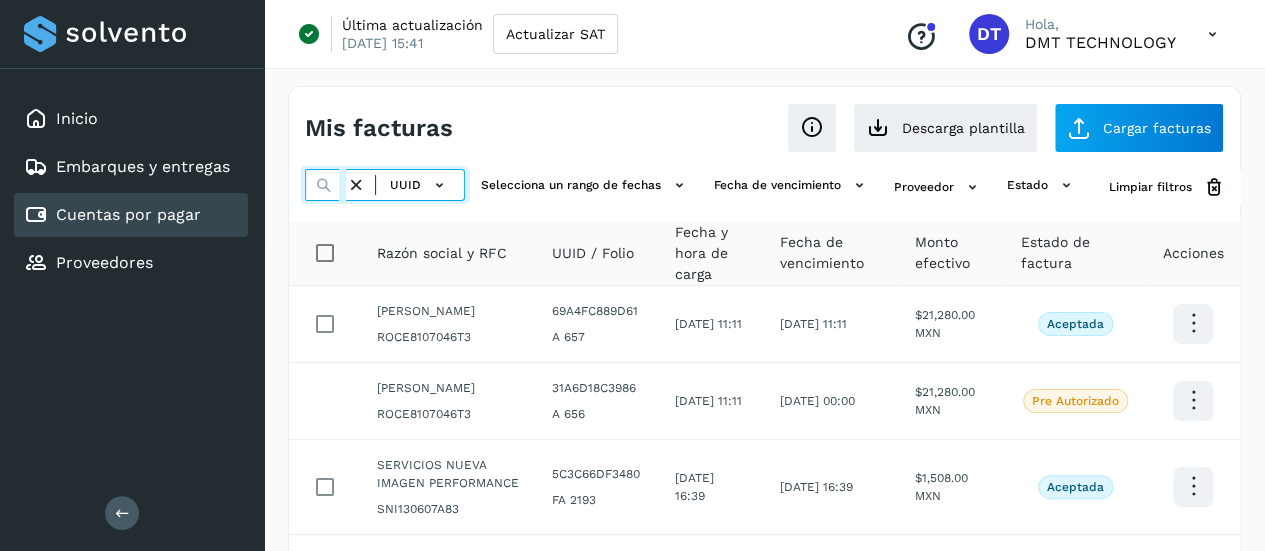 click at bounding box center [325, 185] 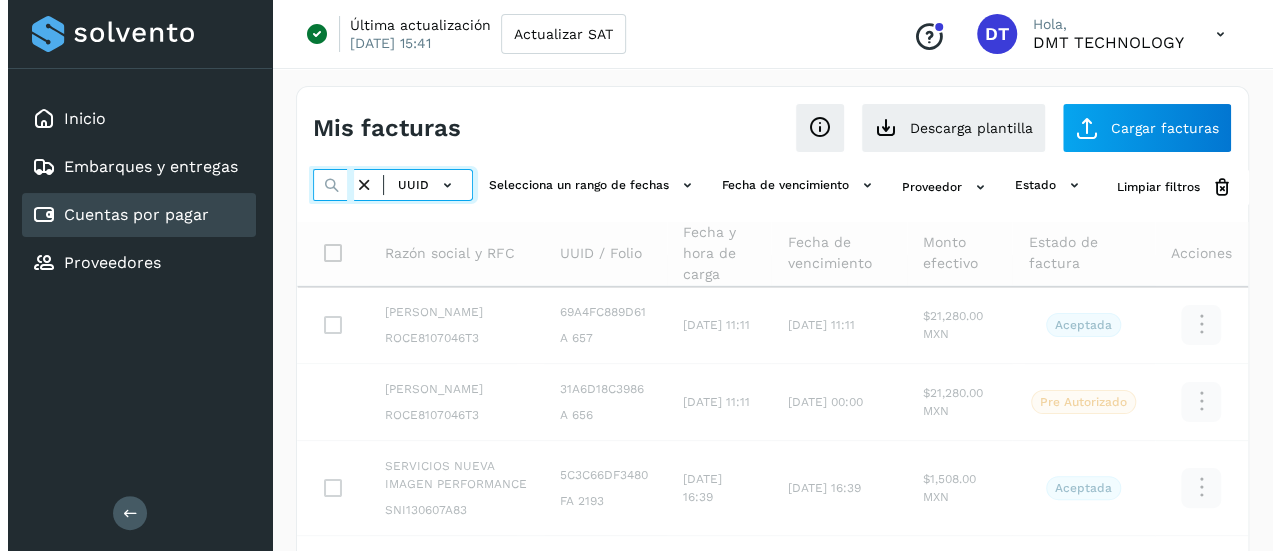scroll, scrollTop: 0, scrollLeft: 293, axis: horizontal 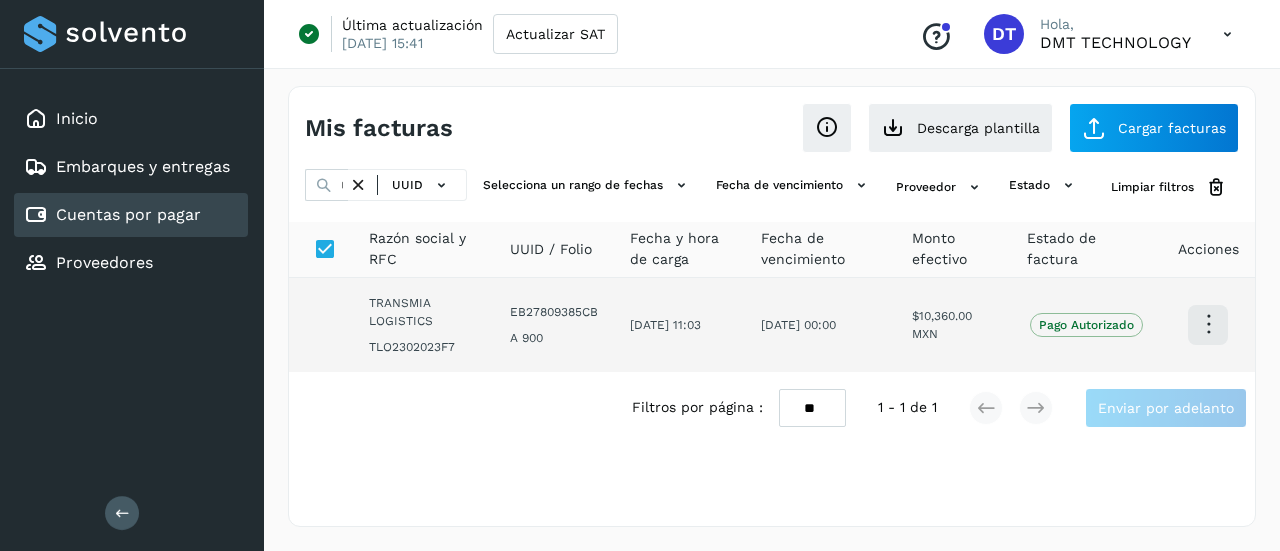 click at bounding box center (1208, 324) 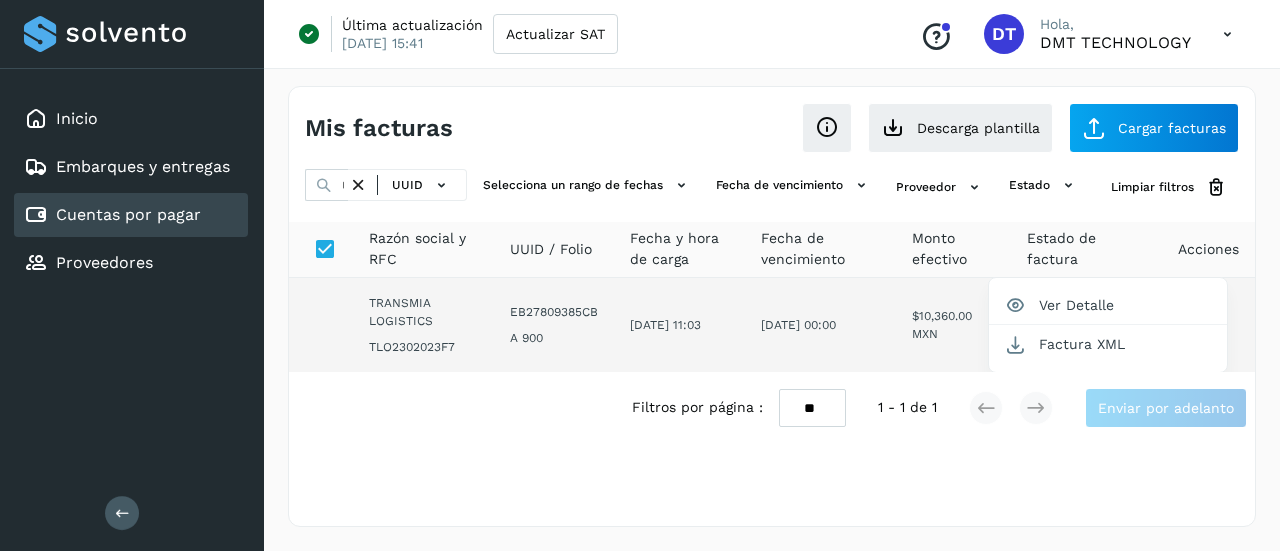 drag, startPoint x: 364, startPoint y: 179, endPoint x: 348, endPoint y: 187, distance: 17.888544 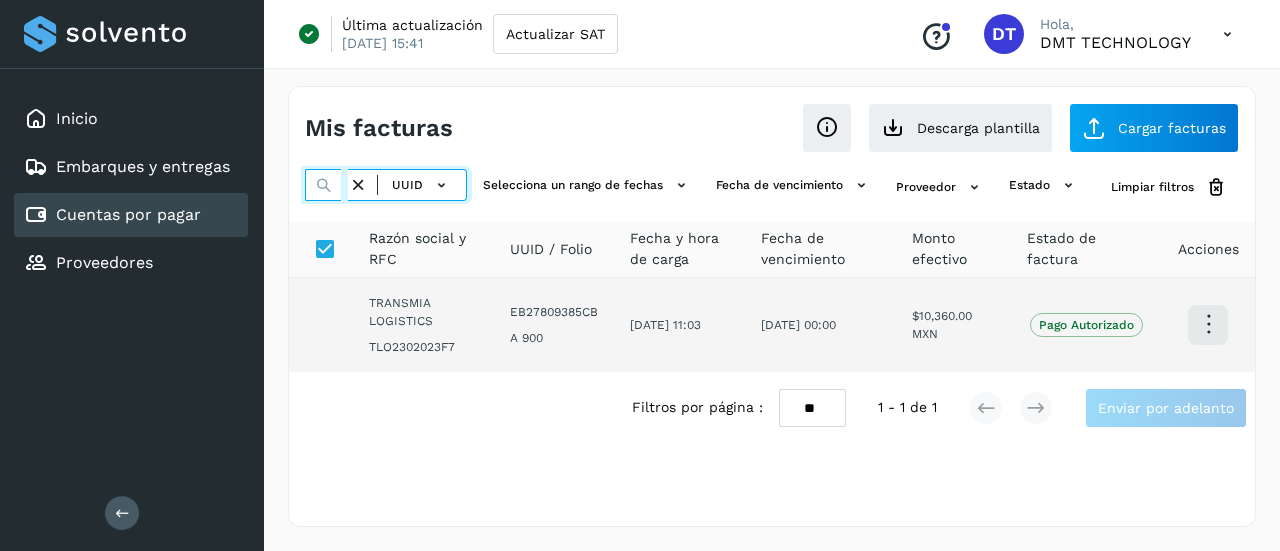 click on "**********" at bounding box center (326, 185) 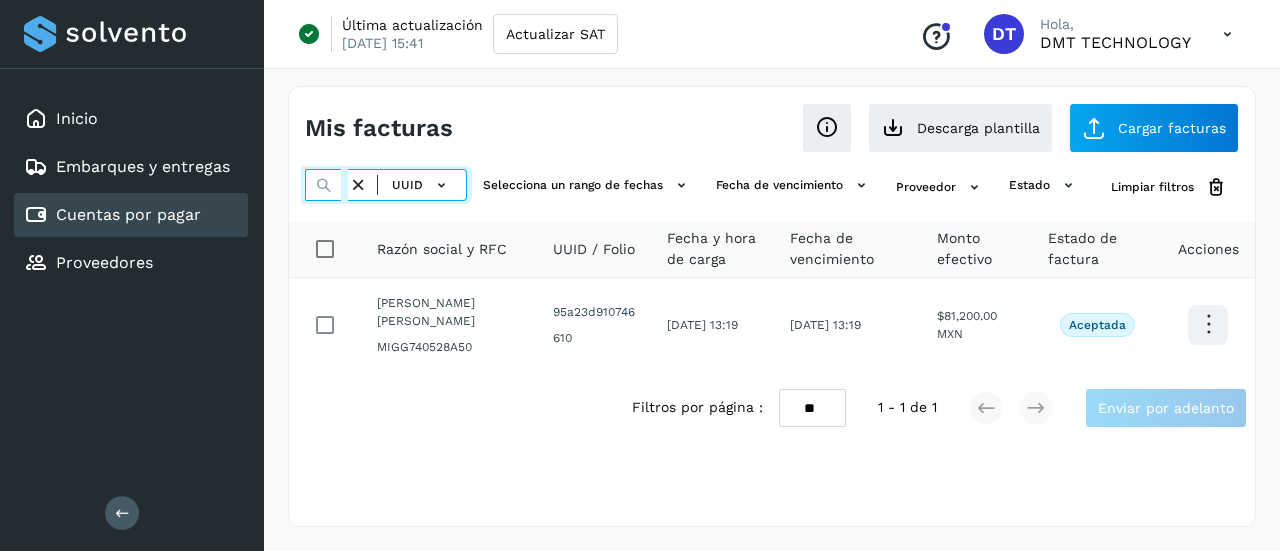 type on "**********" 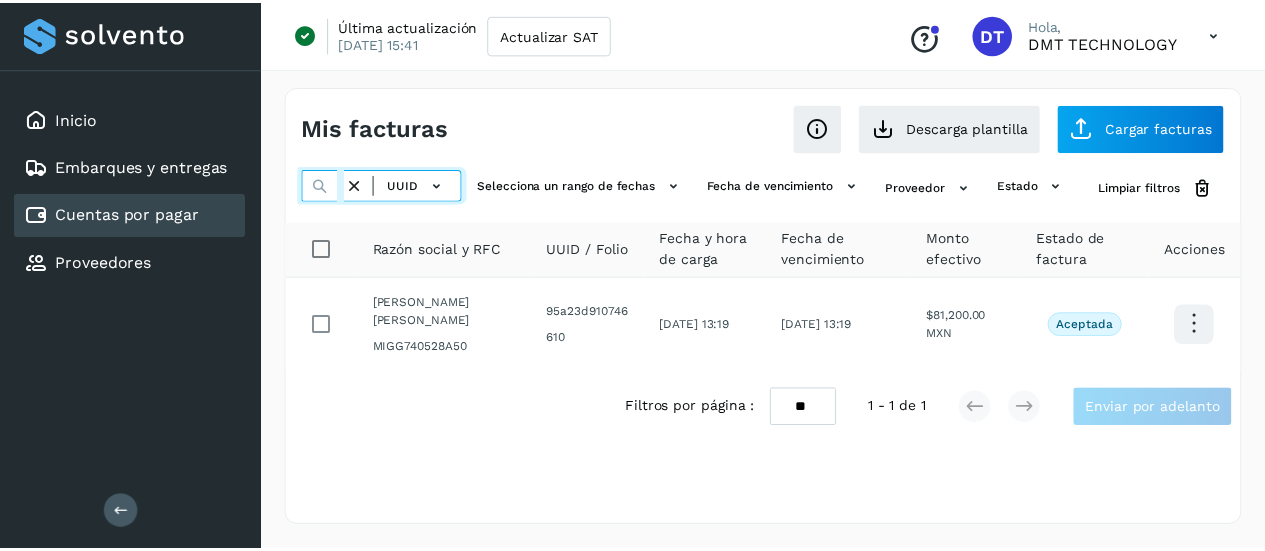 scroll, scrollTop: 0, scrollLeft: 0, axis: both 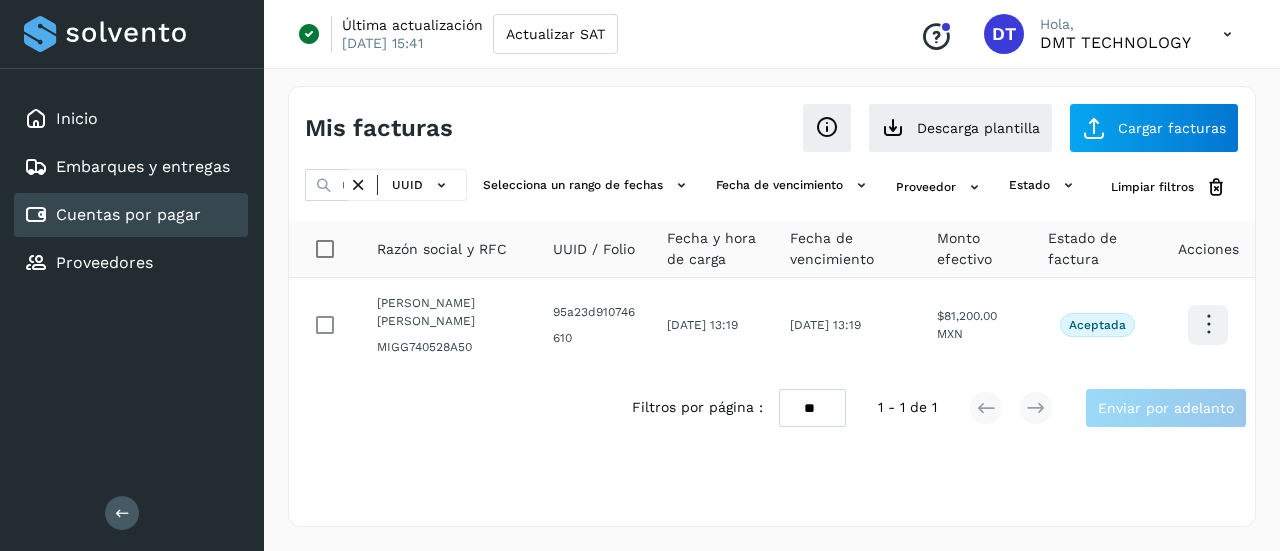 click at bounding box center (358, 185) 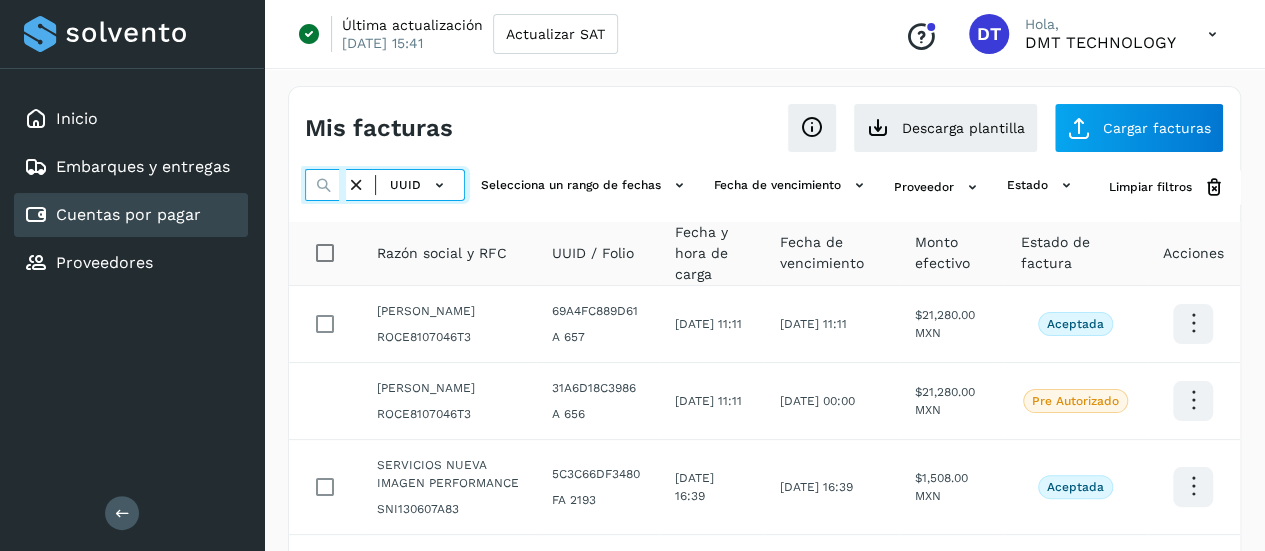 click at bounding box center [325, 185] 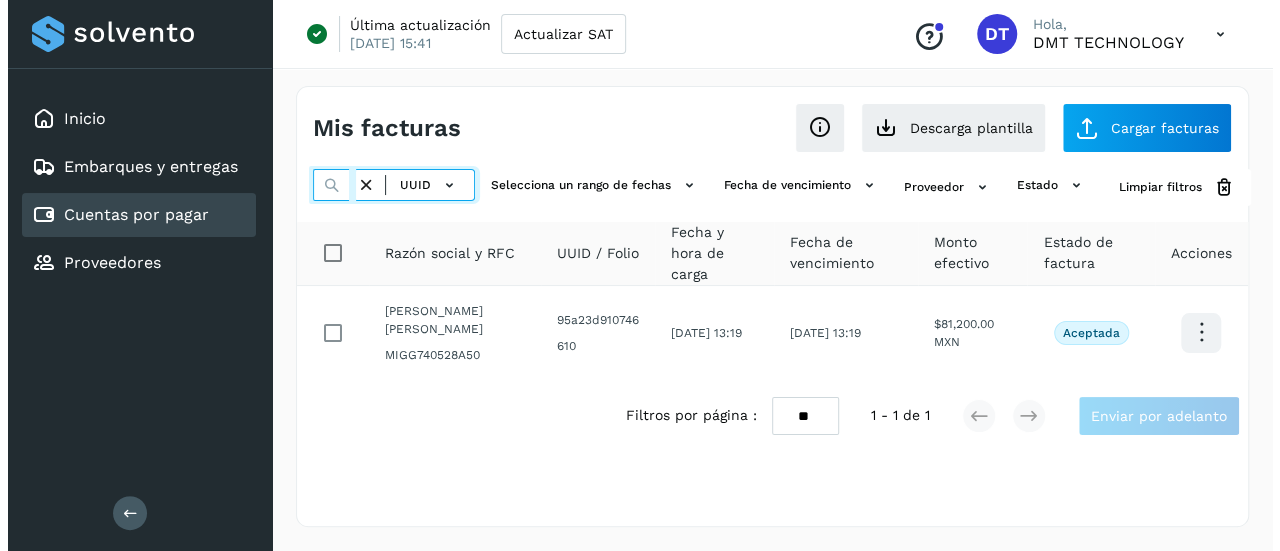 scroll, scrollTop: 0, scrollLeft: 277, axis: horizontal 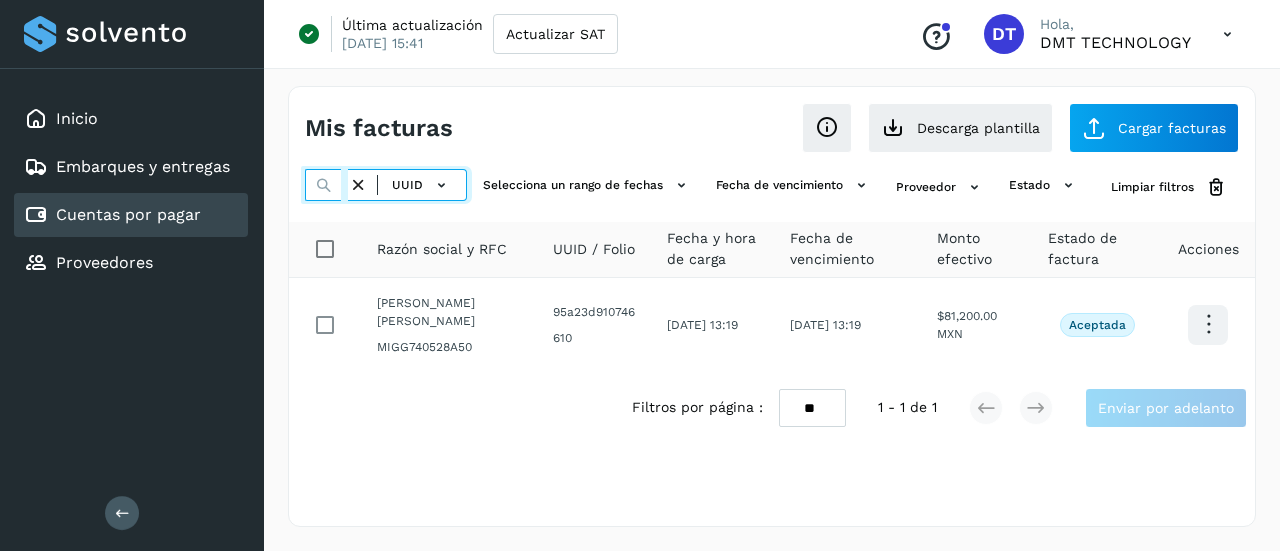 type on "**********" 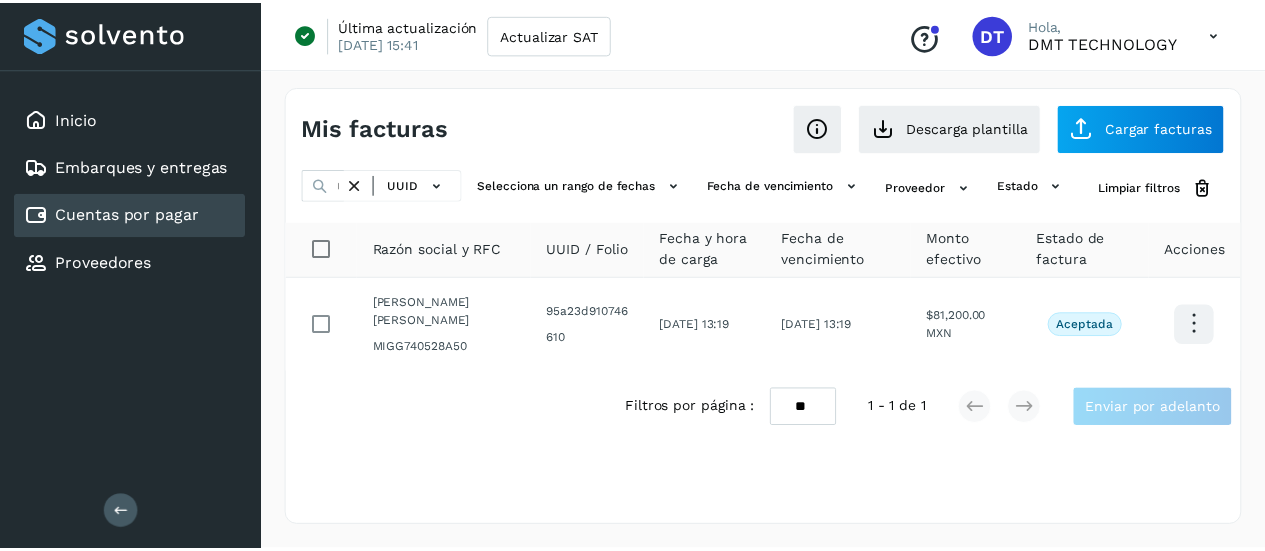 scroll, scrollTop: 0, scrollLeft: 0, axis: both 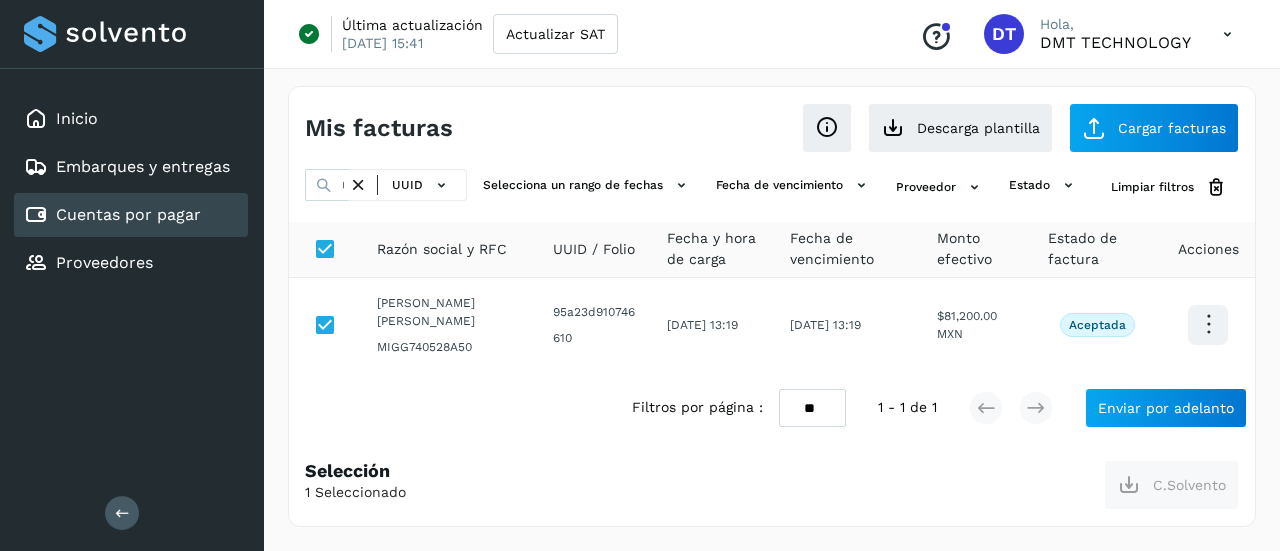 click at bounding box center (358, 185) 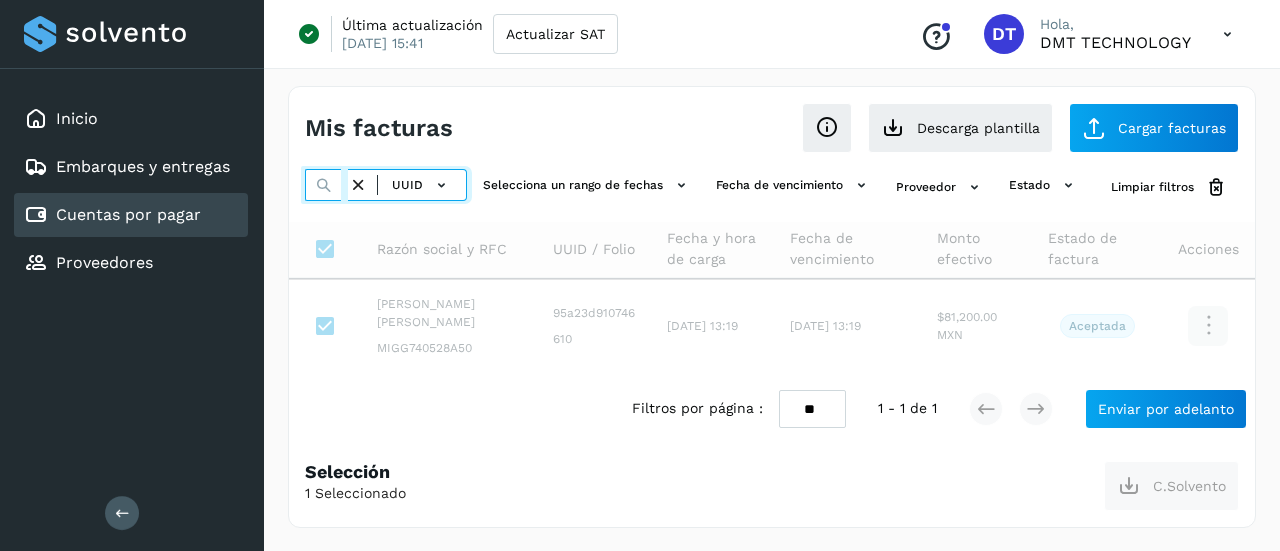 click at bounding box center (326, 185) 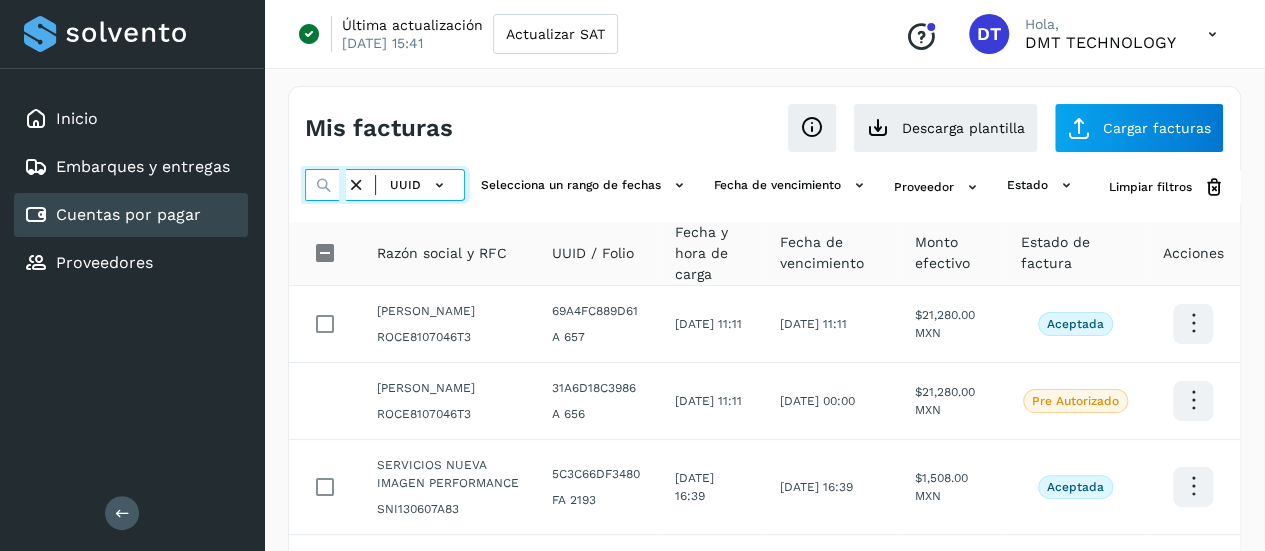 paste on "**********" 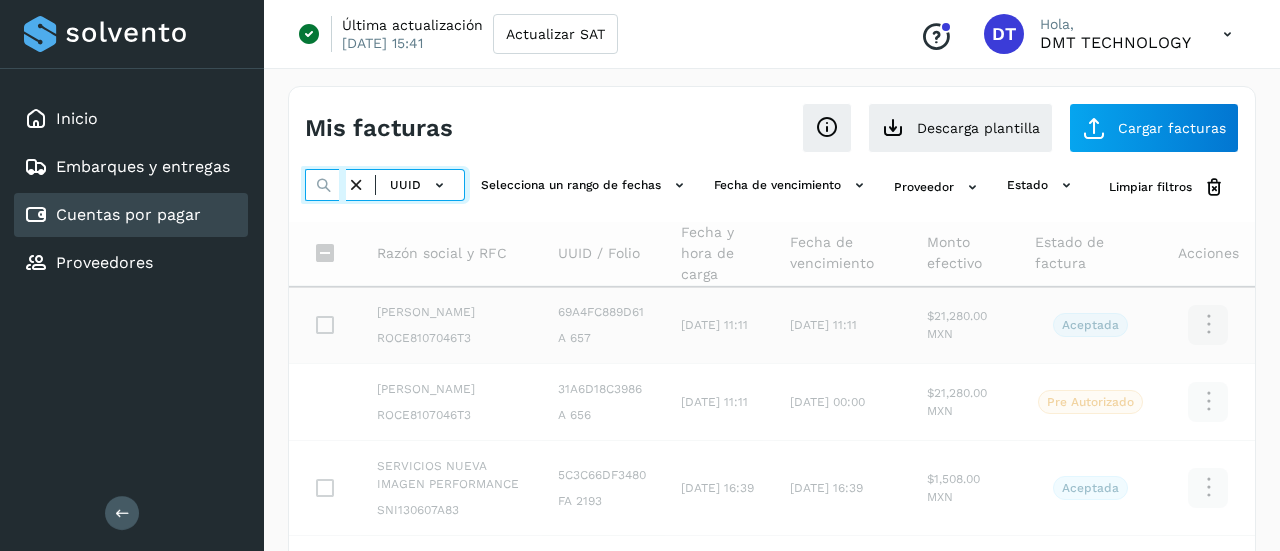 scroll, scrollTop: 0, scrollLeft: 284, axis: horizontal 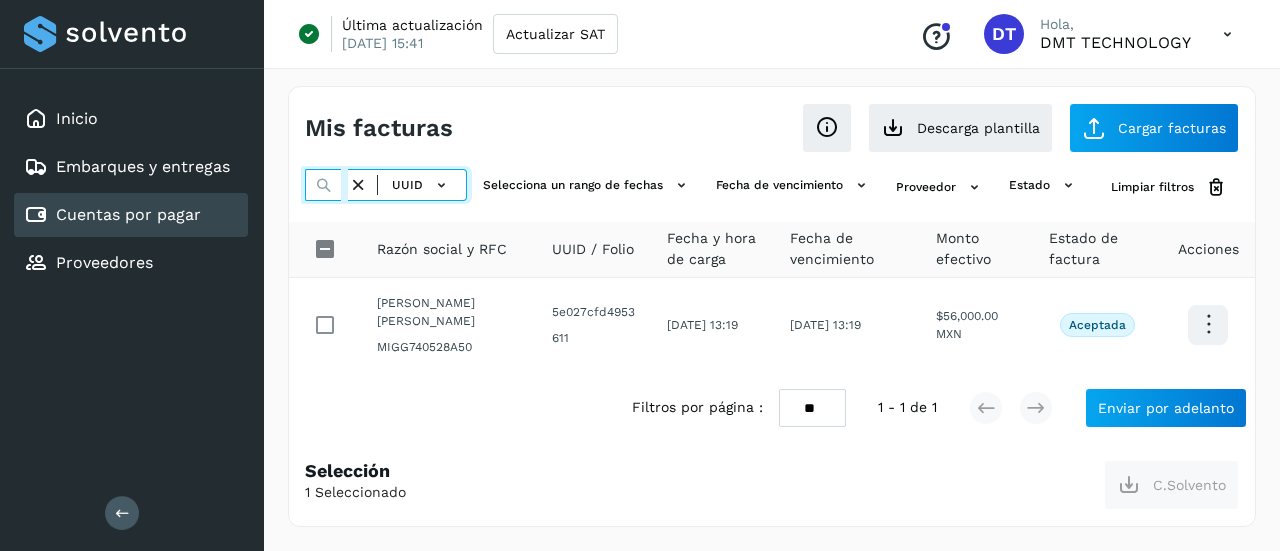 type on "**********" 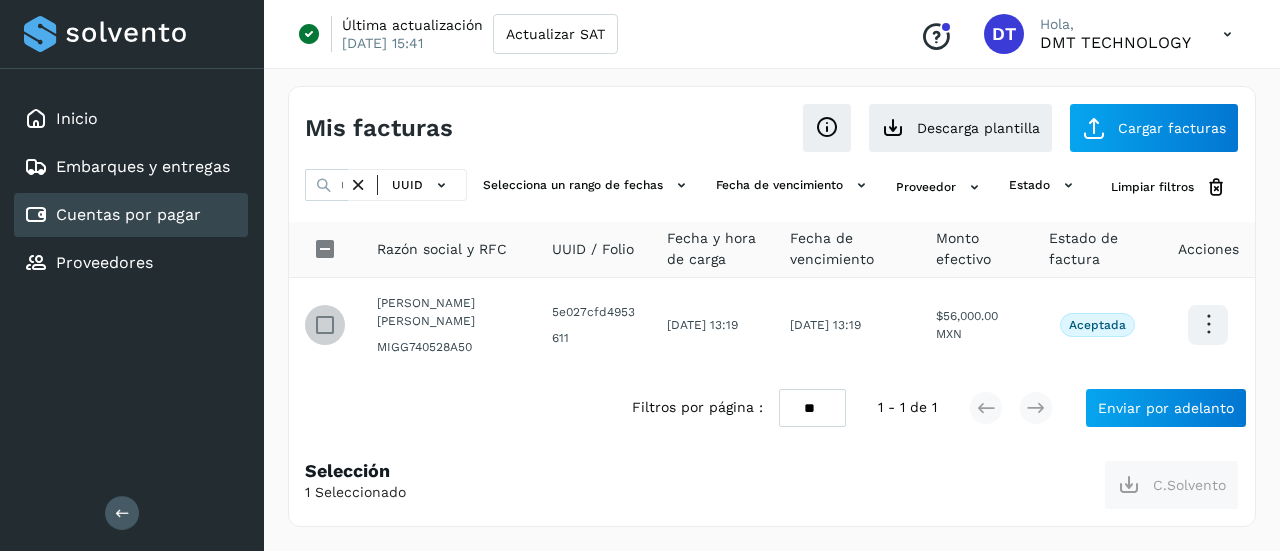 scroll, scrollTop: 0, scrollLeft: 0, axis: both 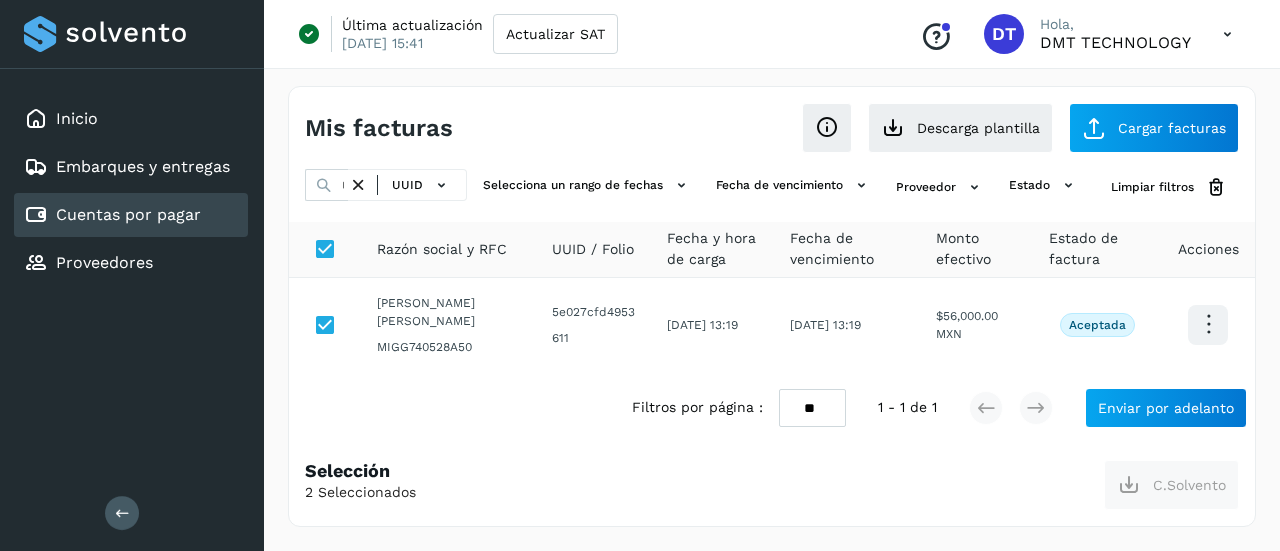 click at bounding box center [358, 185] 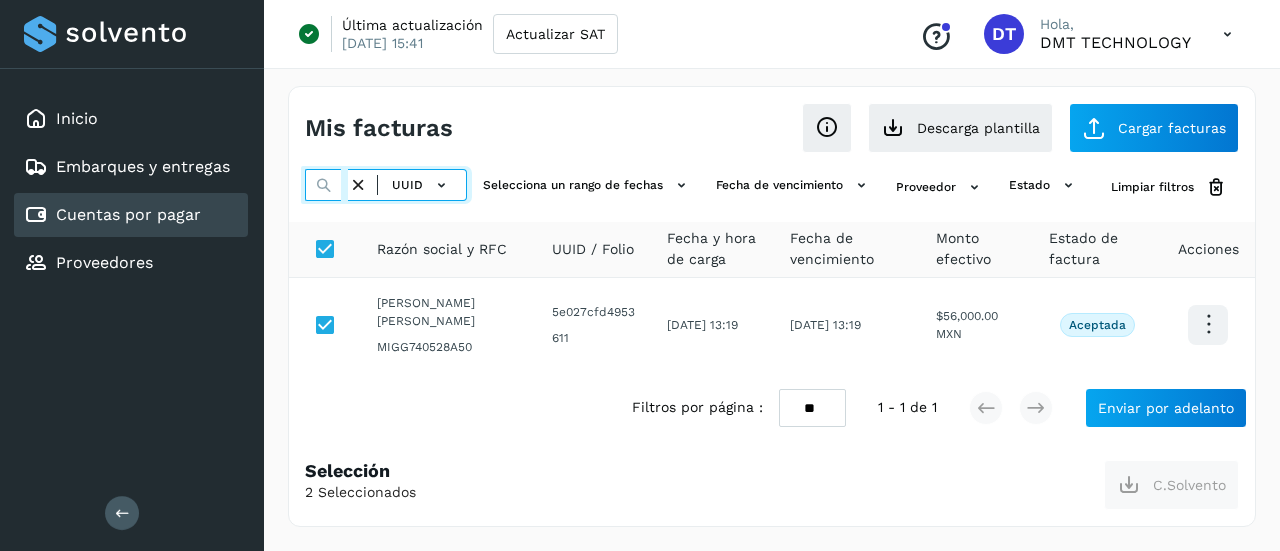 click at bounding box center [326, 185] 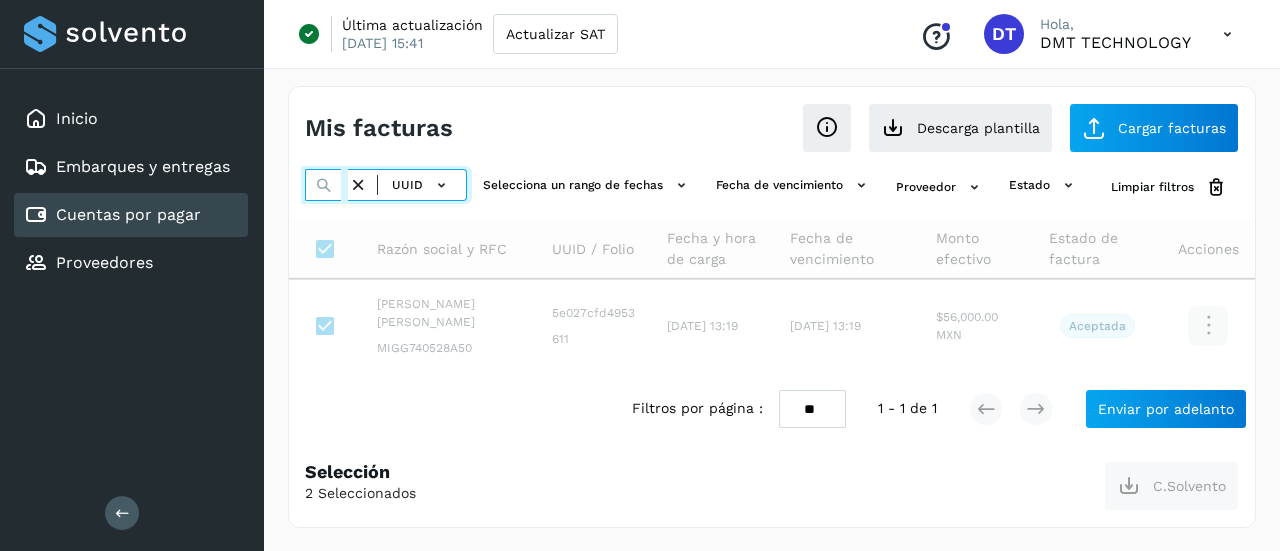 paste on "**********" 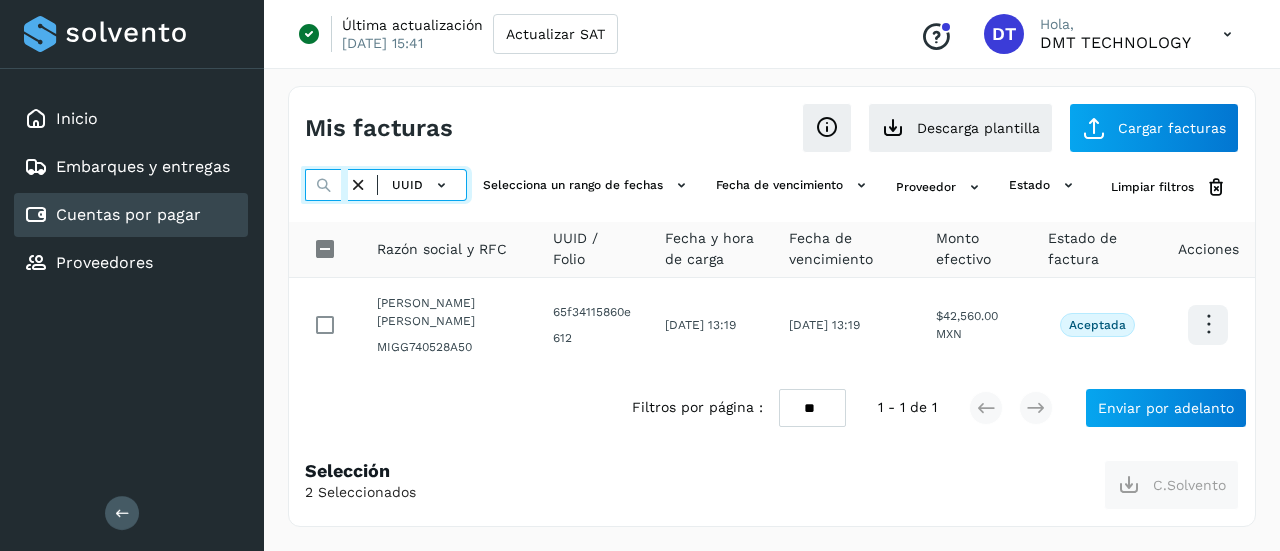 type on "**********" 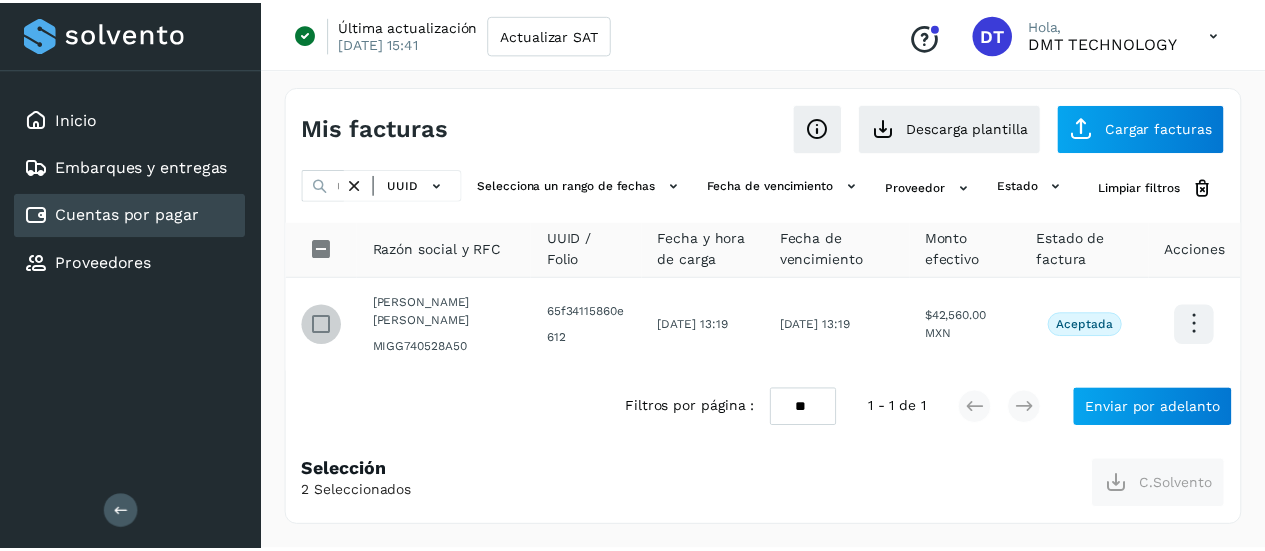 scroll, scrollTop: 0, scrollLeft: 0, axis: both 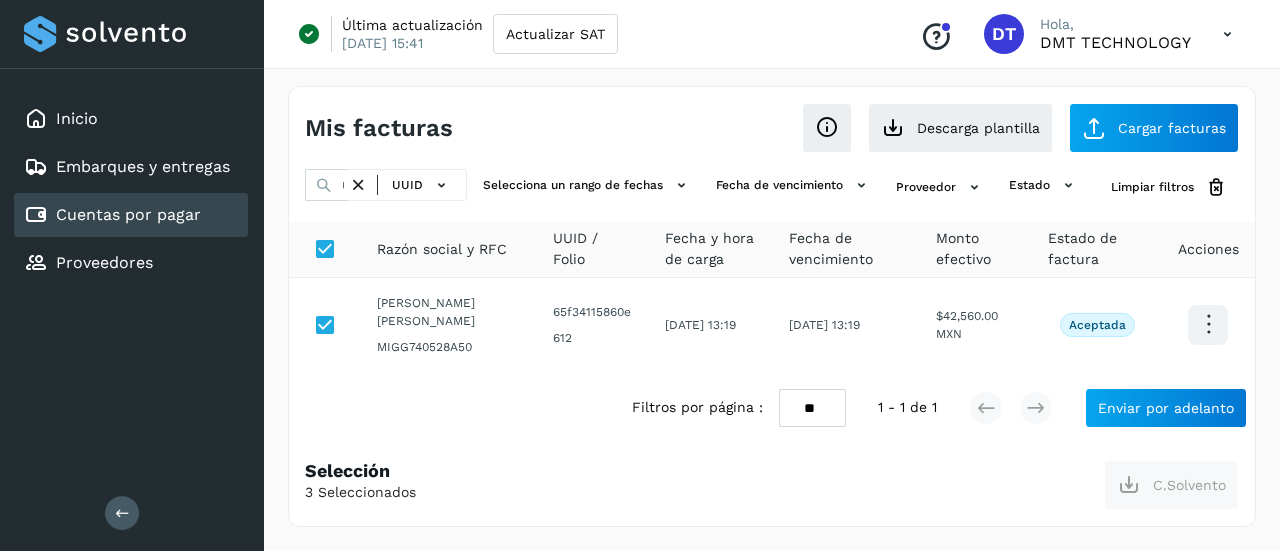 click at bounding box center (358, 185) 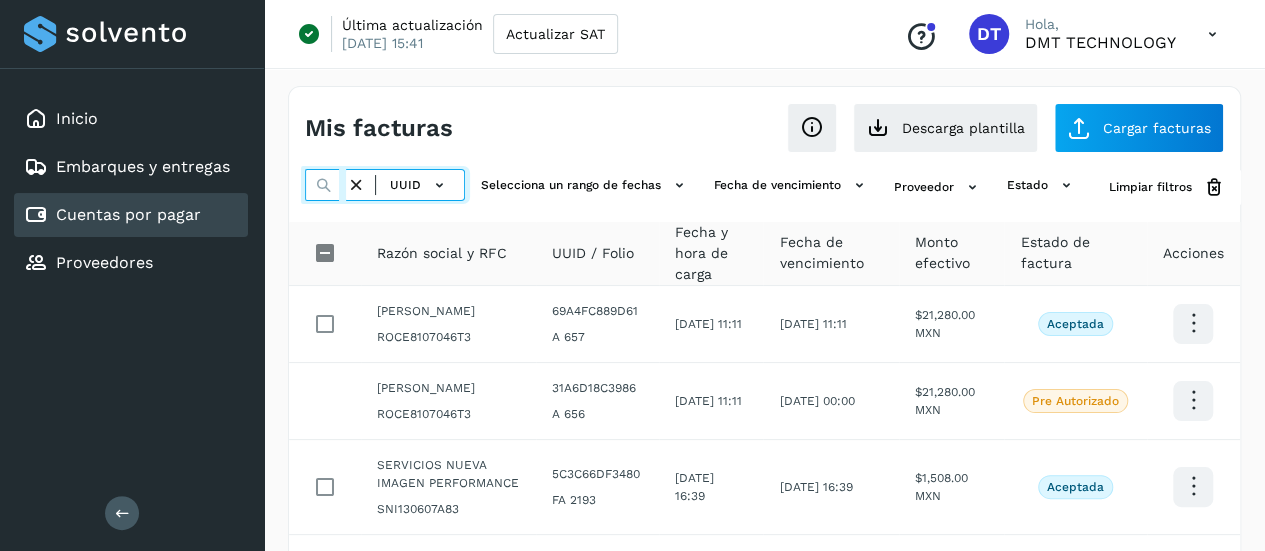 click at bounding box center (325, 185) 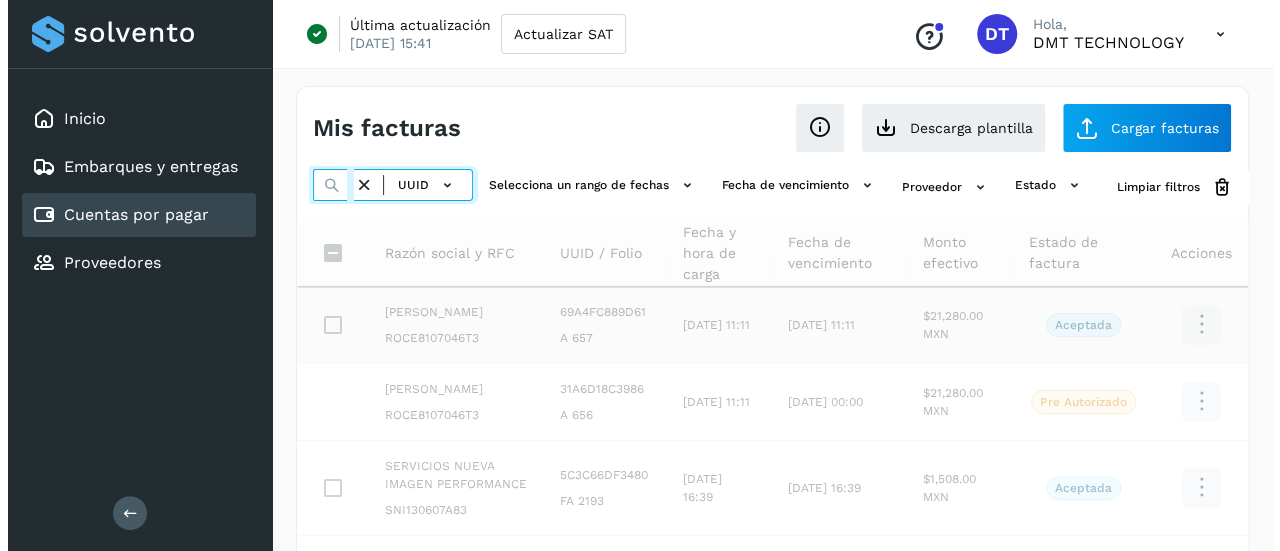 scroll, scrollTop: 0, scrollLeft: 260, axis: horizontal 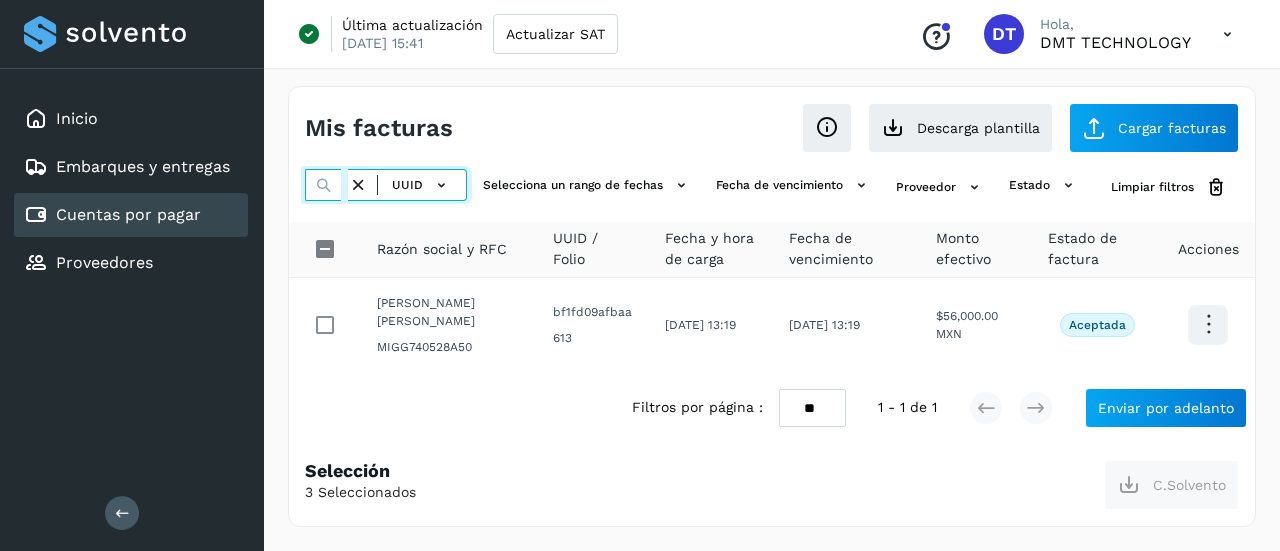 type on "**********" 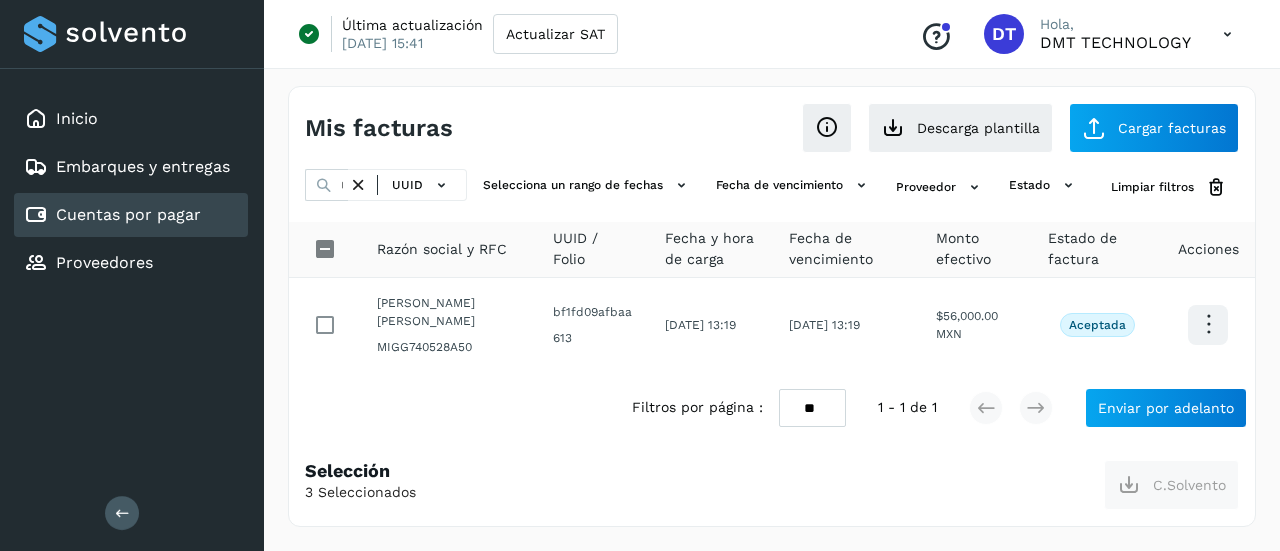 scroll, scrollTop: 0, scrollLeft: 0, axis: both 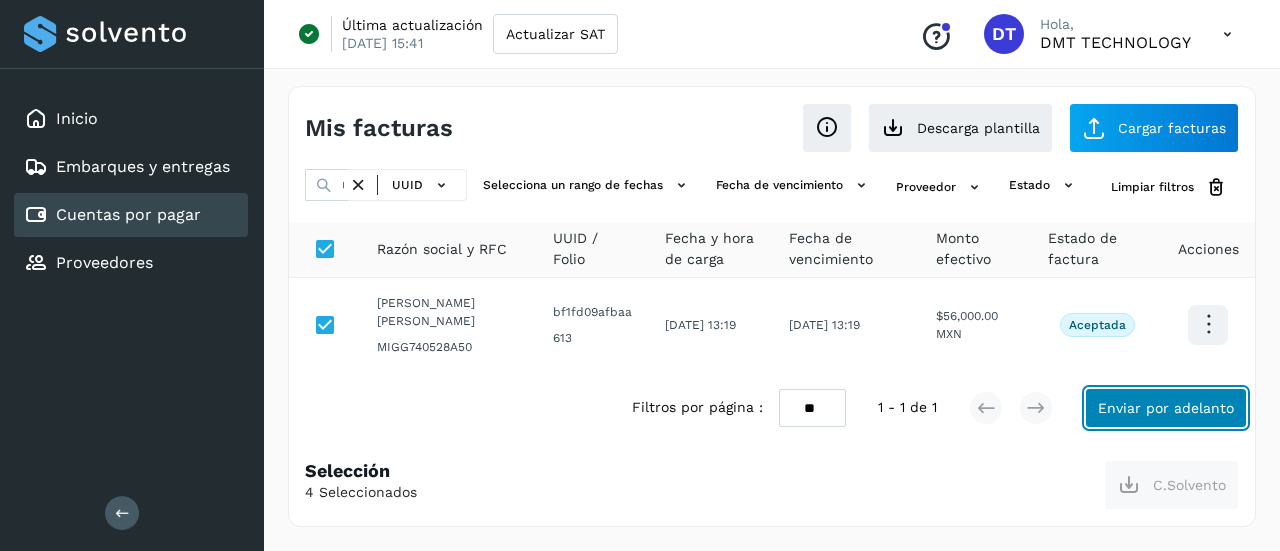 click on "Enviar por adelanto" 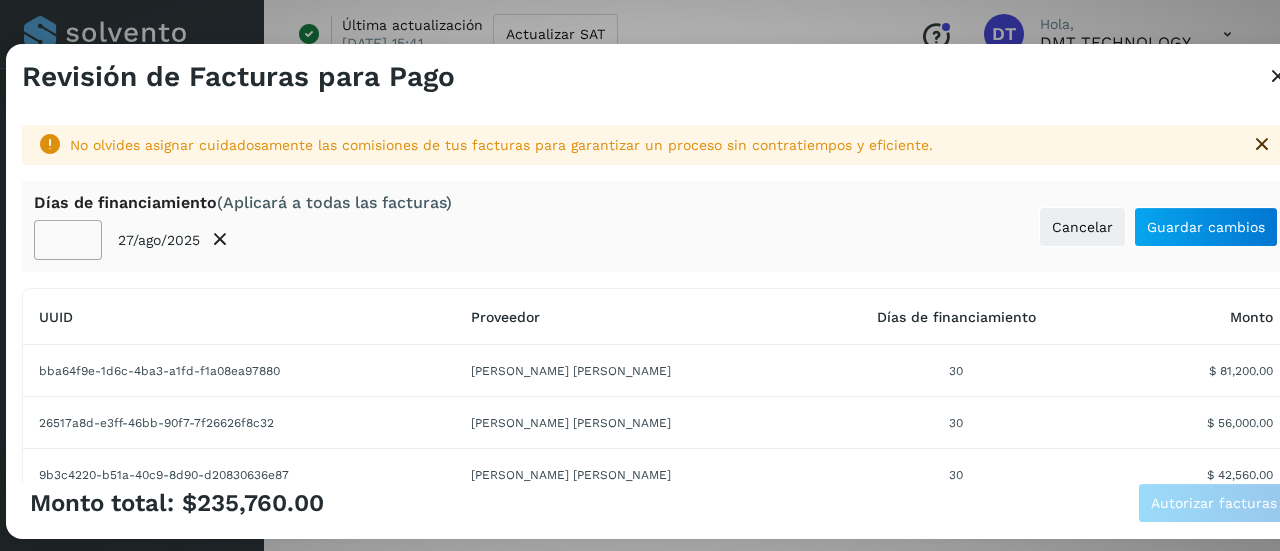 click on "**" 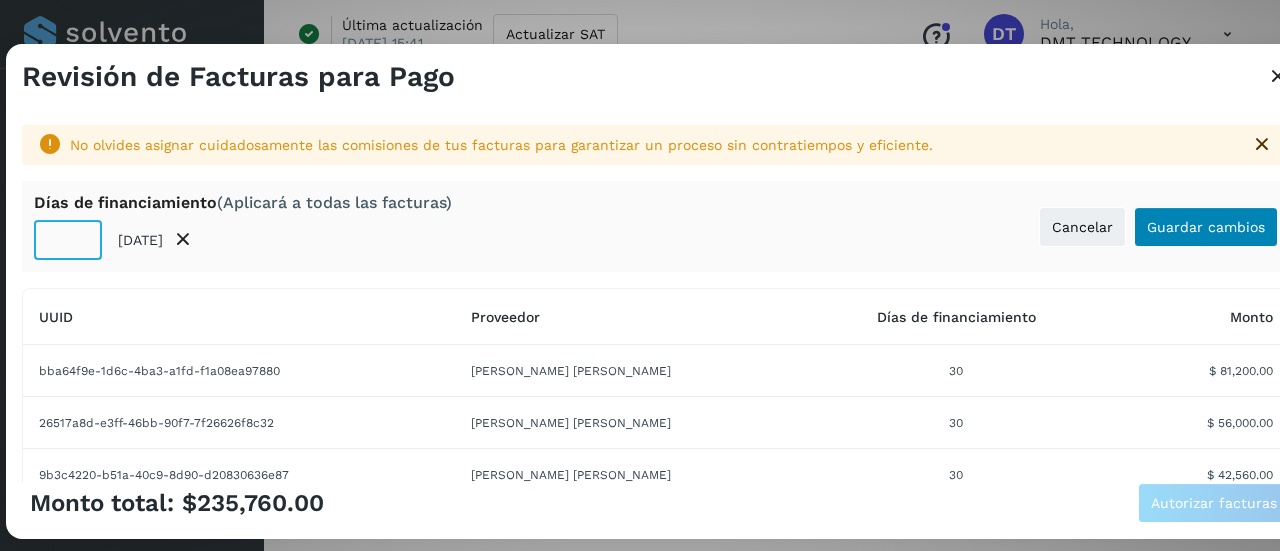 type on "**" 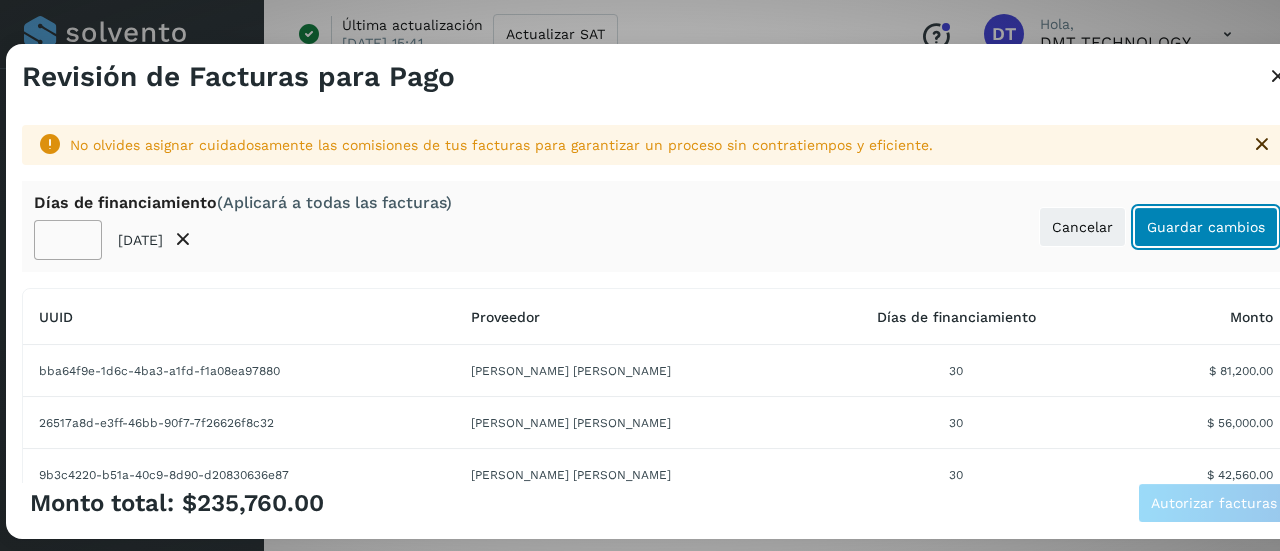 click on "Guardar cambios" 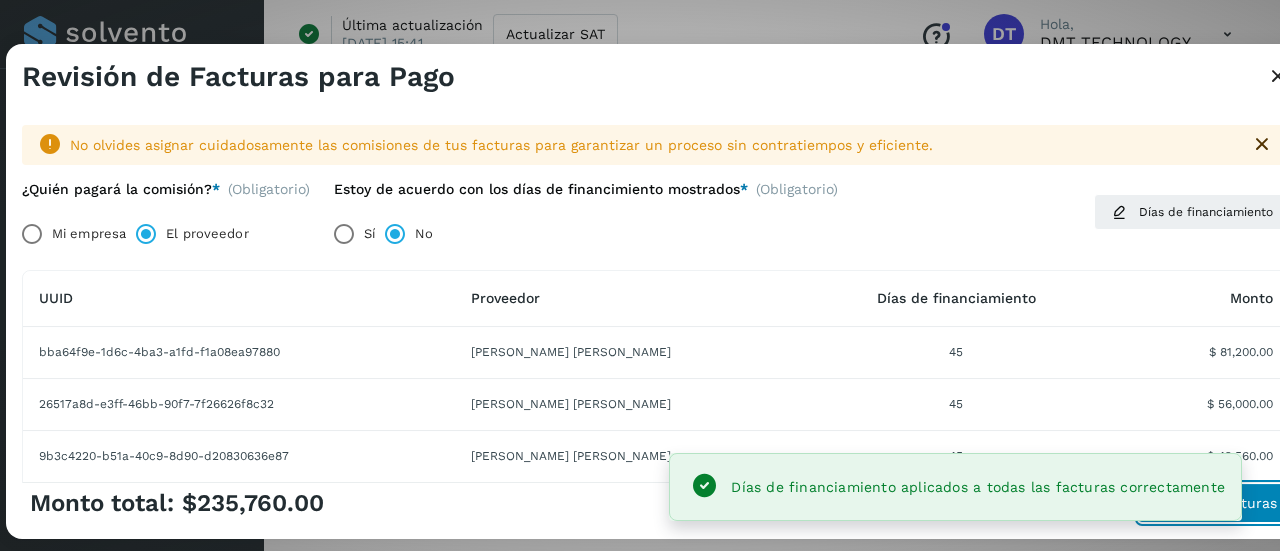 click on "Autorizar facturas" 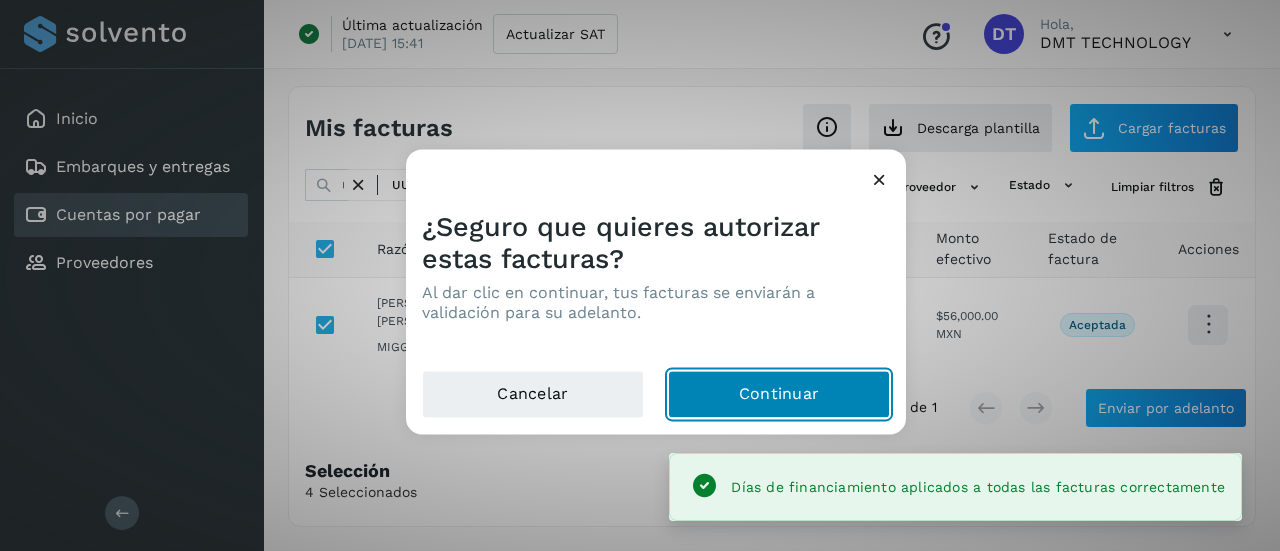 click on "Continuar" 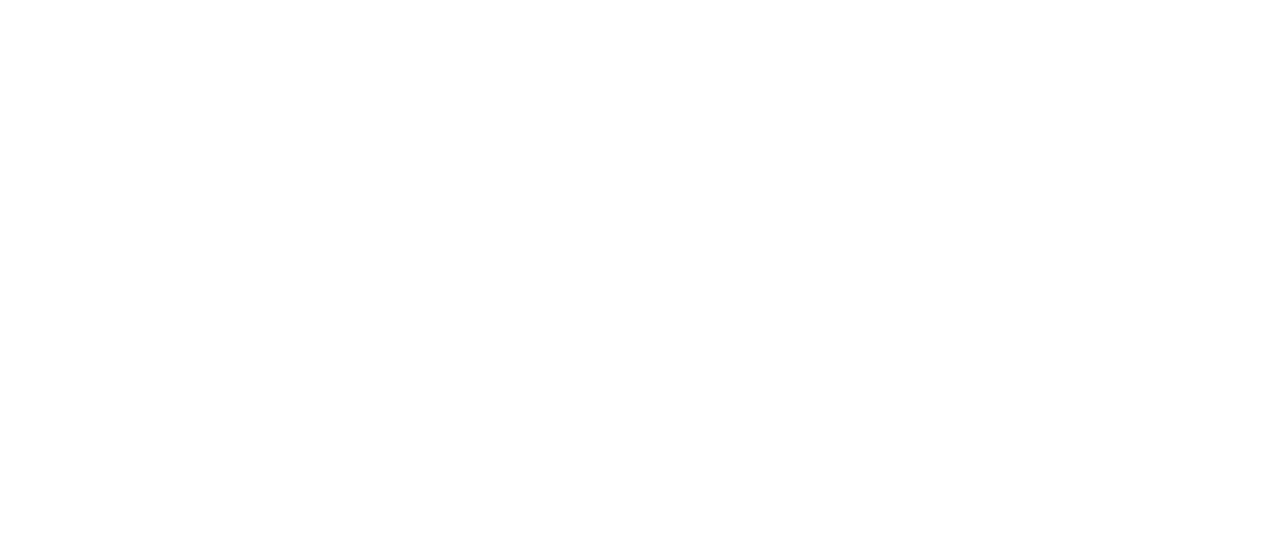 scroll, scrollTop: 0, scrollLeft: 0, axis: both 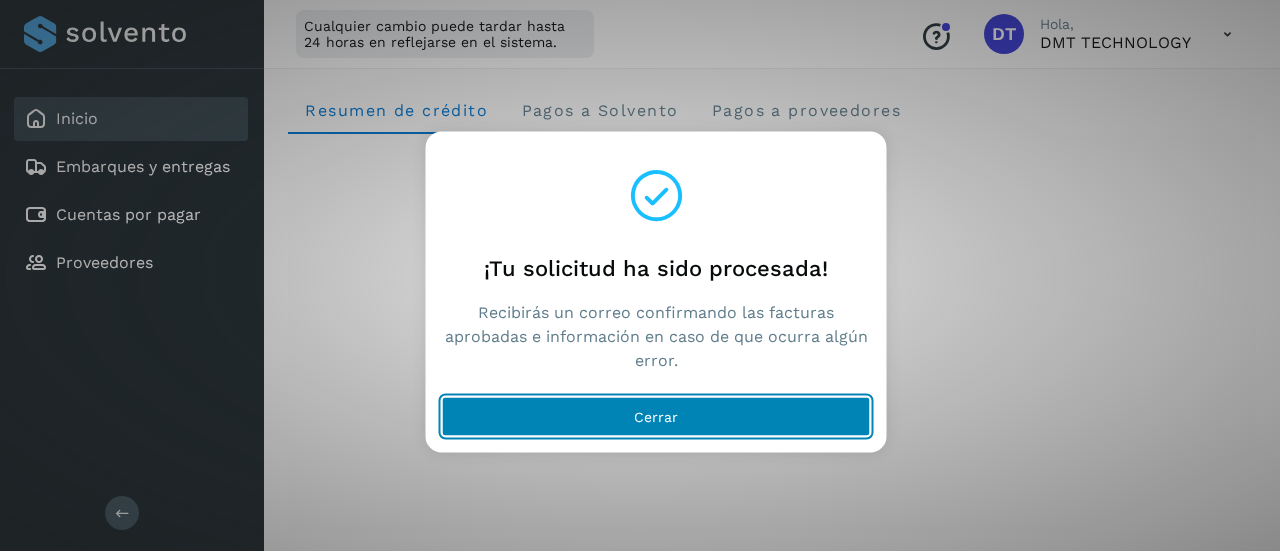 click on "Cerrar" 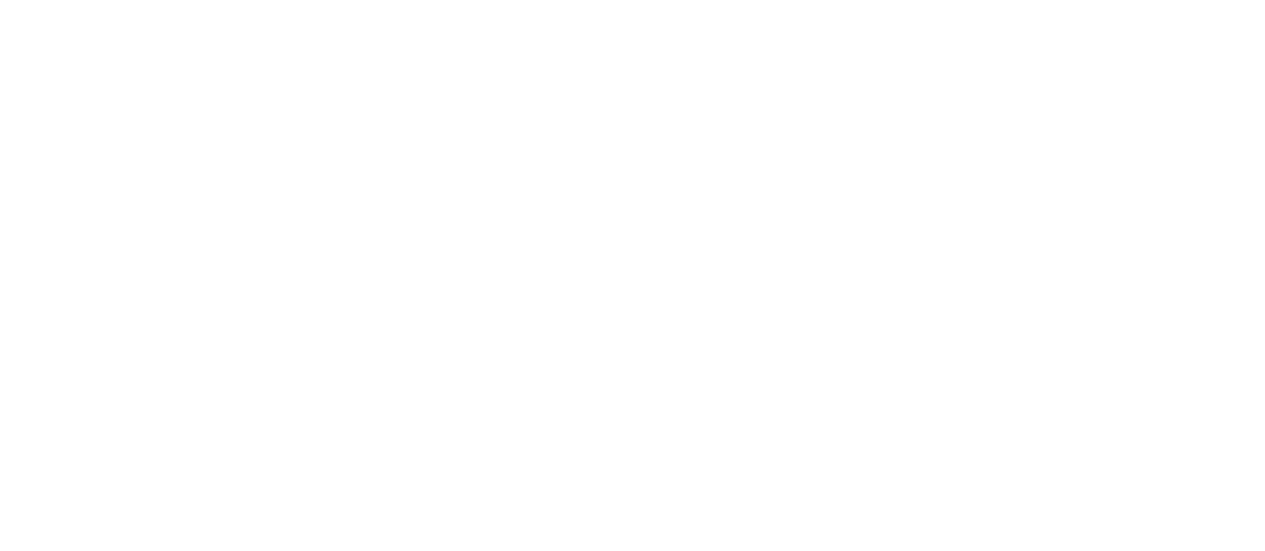 scroll, scrollTop: 0, scrollLeft: 0, axis: both 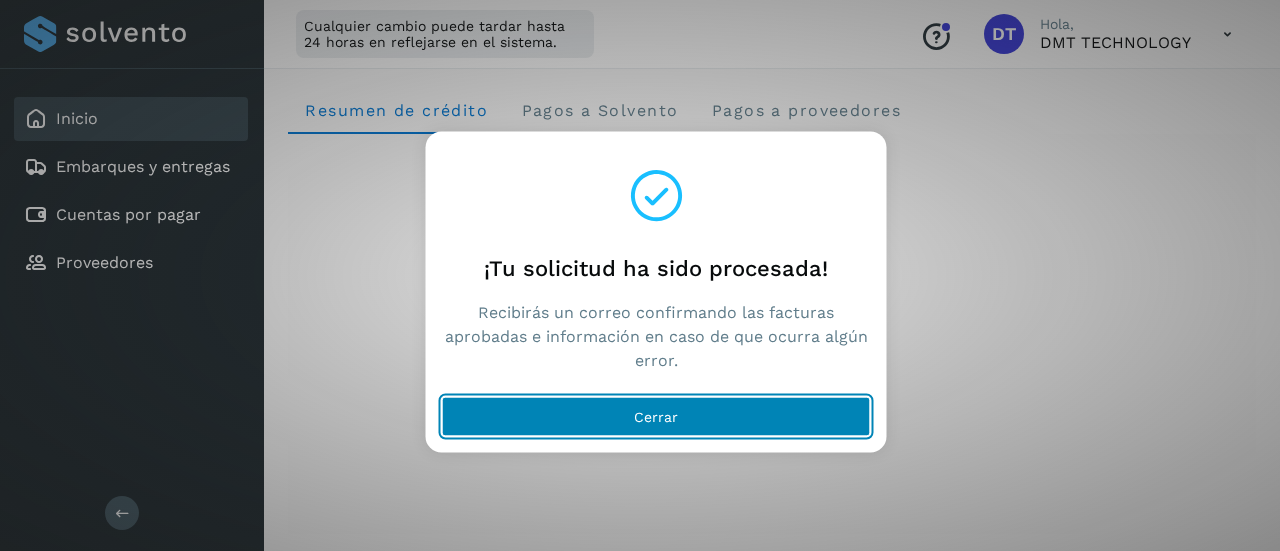 click on "Cerrar" 